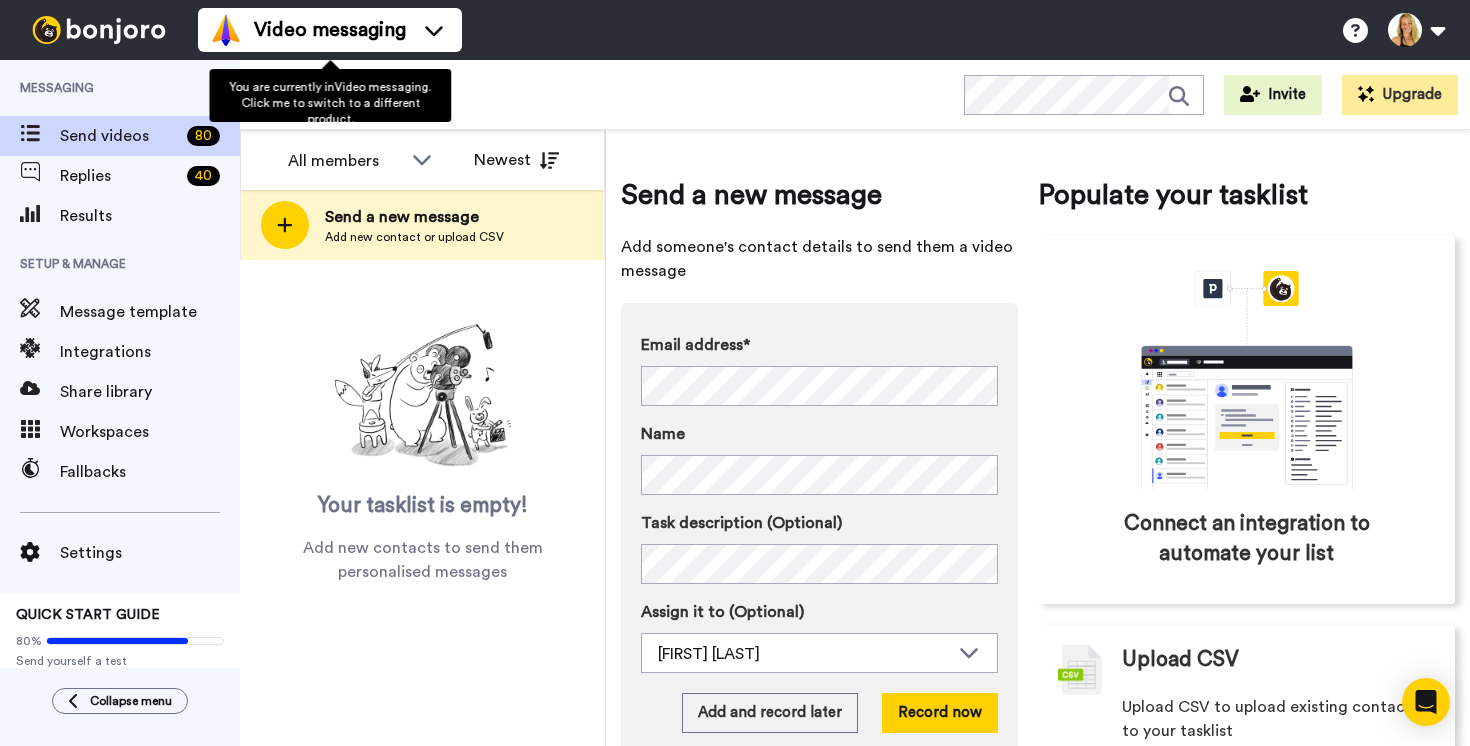 scroll, scrollTop: 0, scrollLeft: 0, axis: both 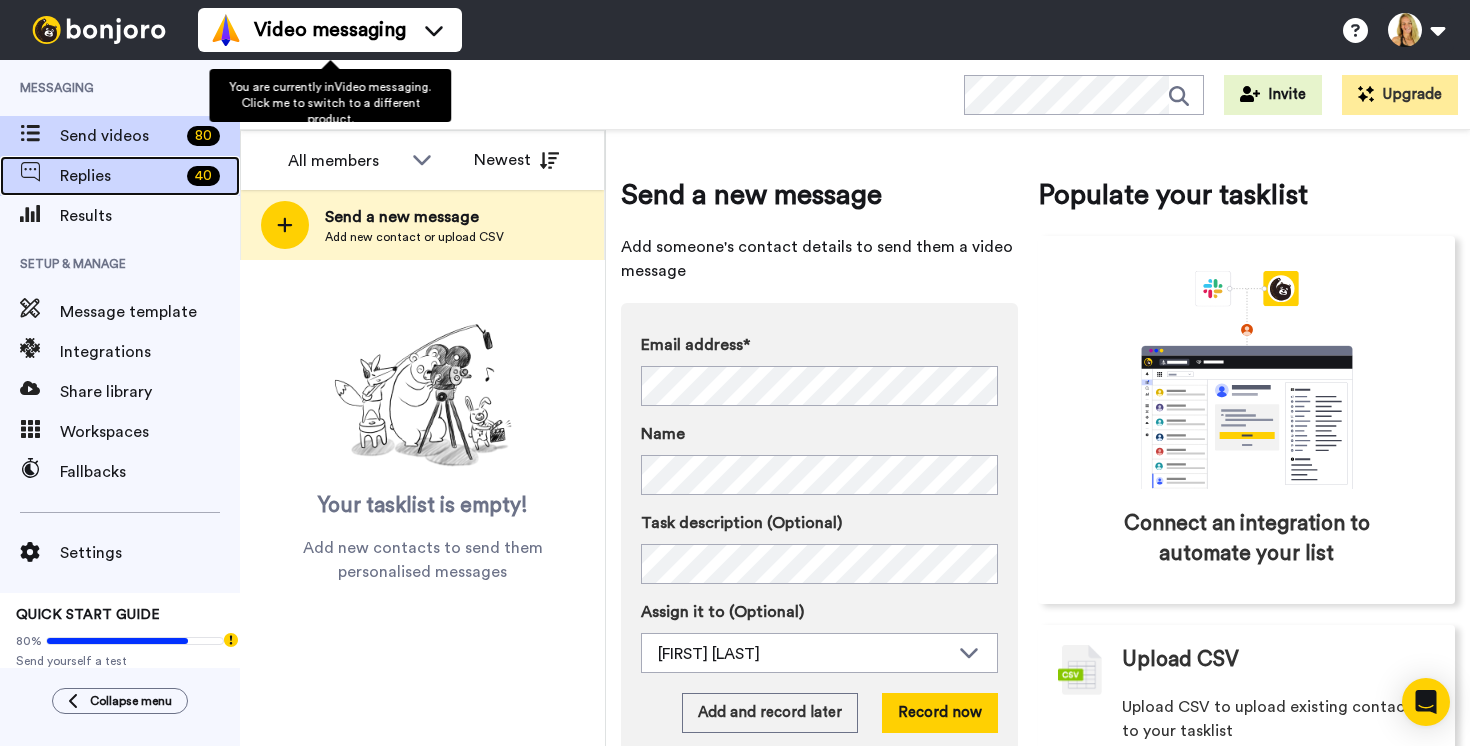 click on "Replies" at bounding box center (119, 176) 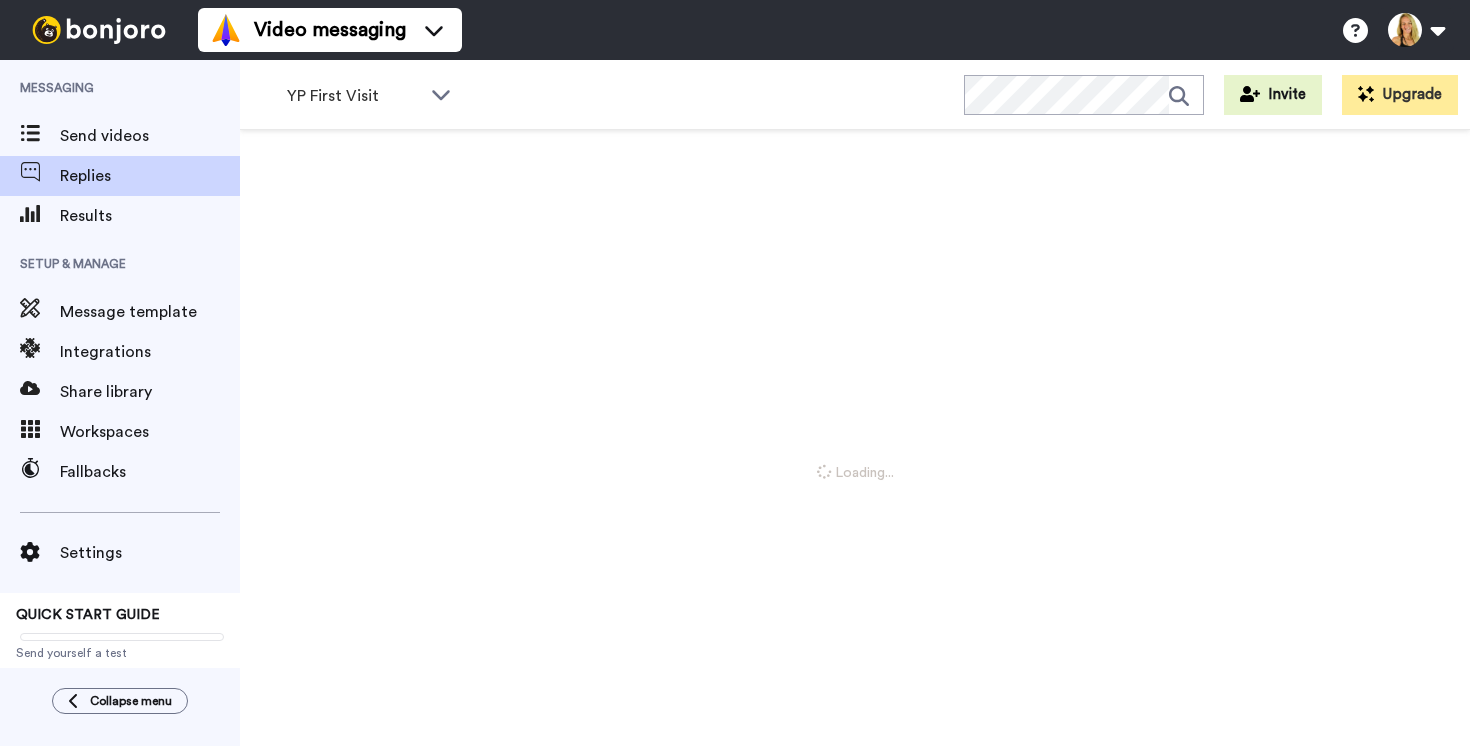 scroll, scrollTop: 0, scrollLeft: 0, axis: both 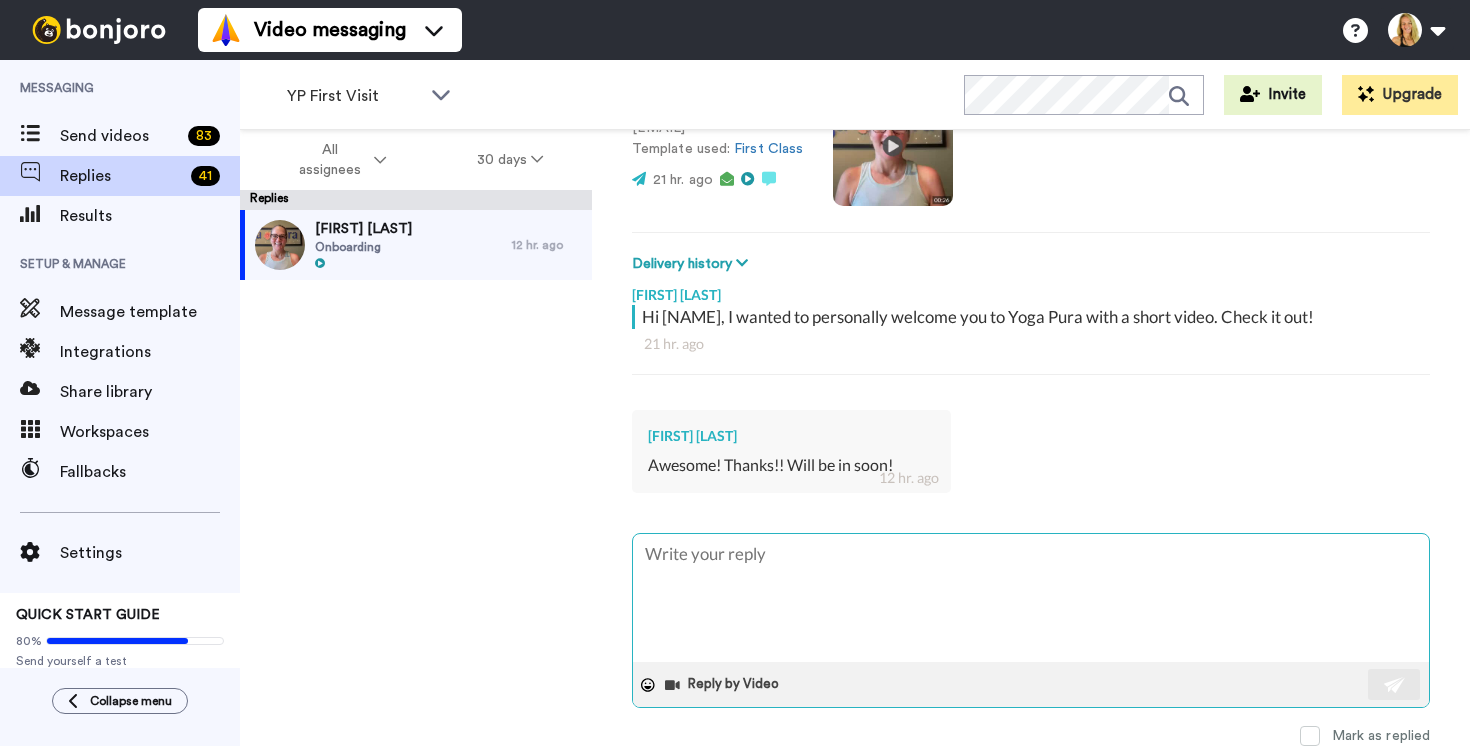 type on "x" 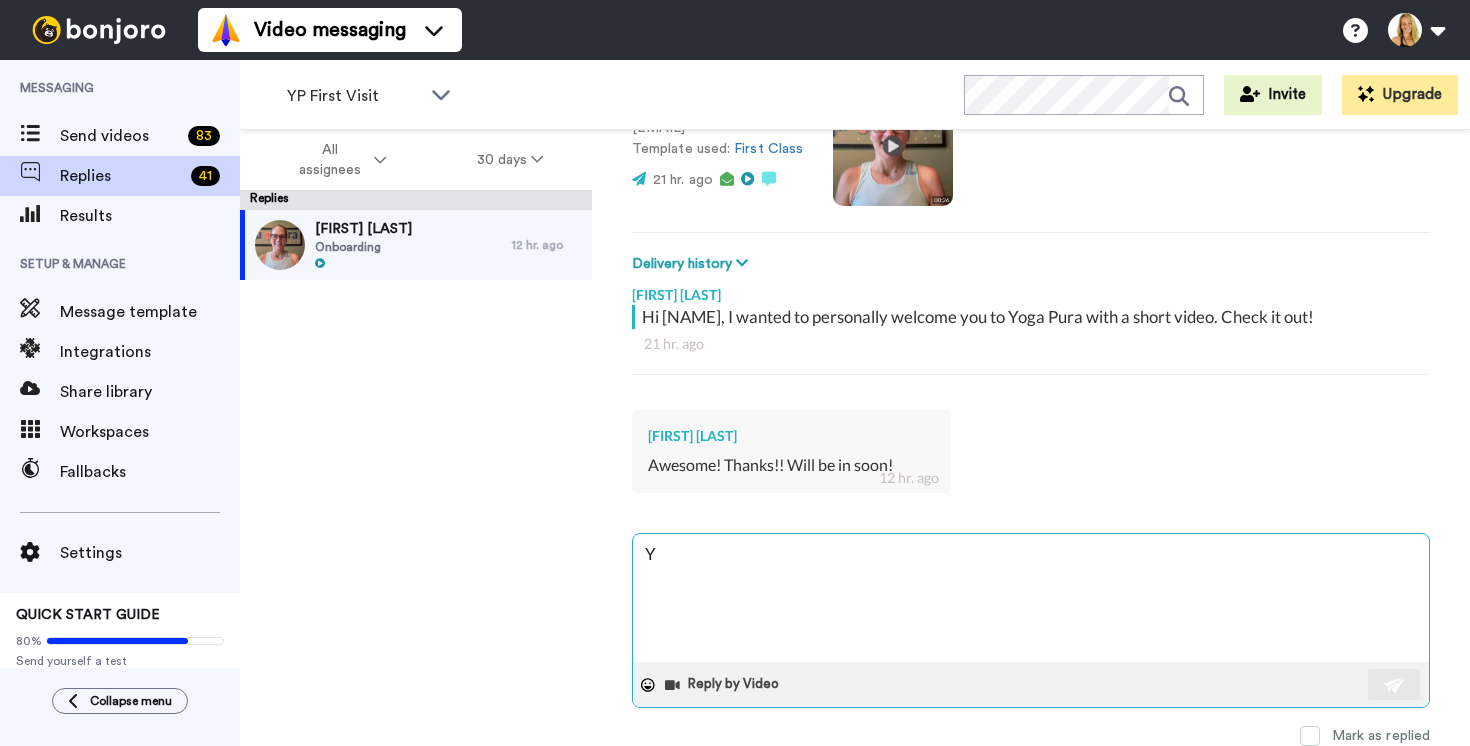 type on "x" 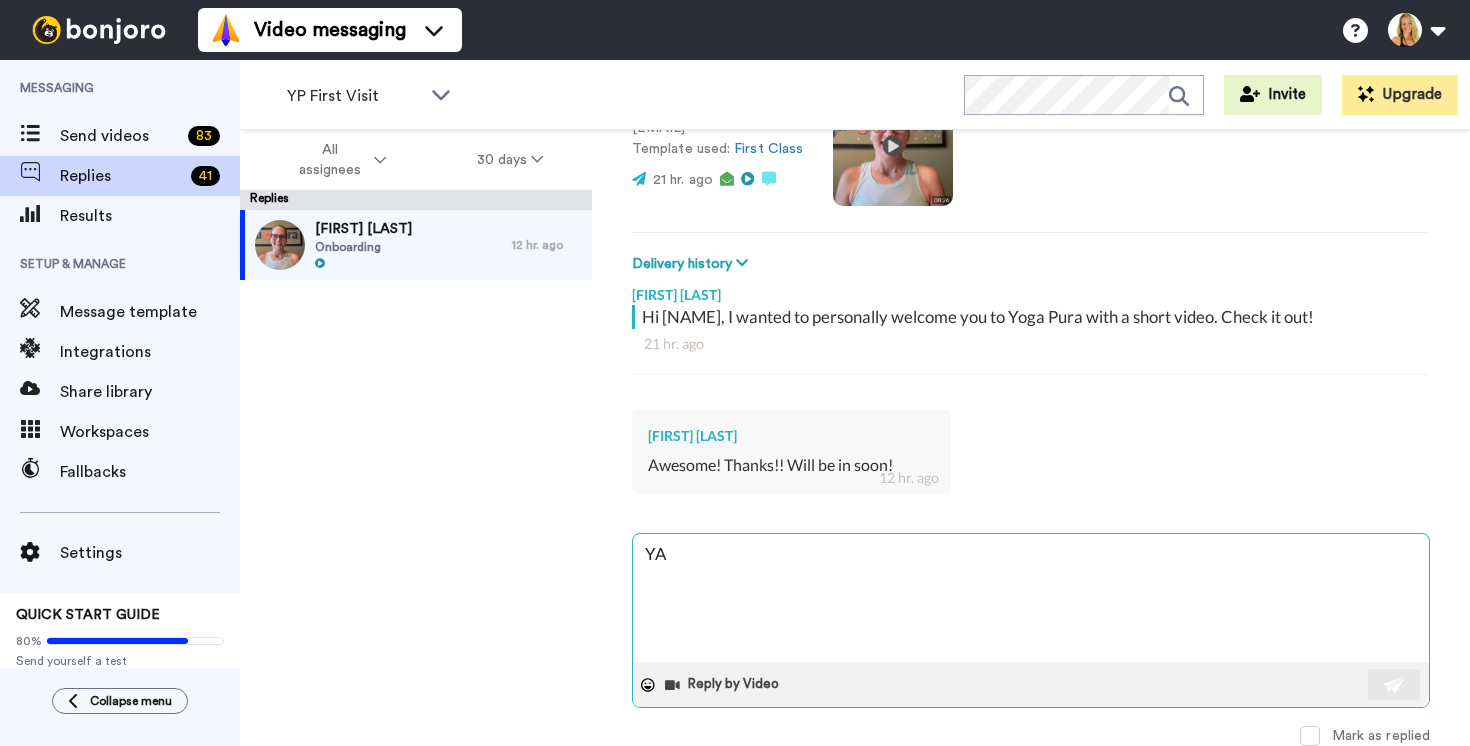 type on "x" 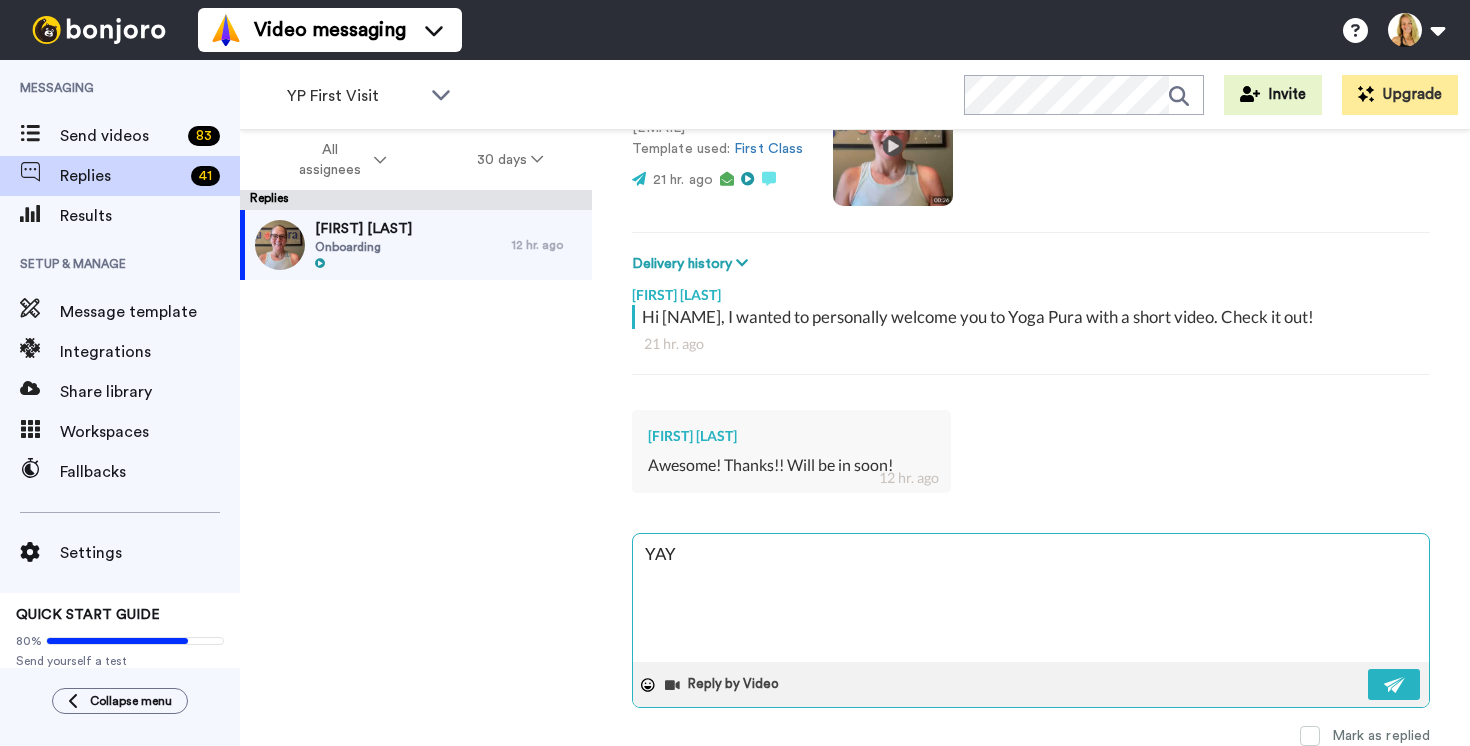 type on "x" 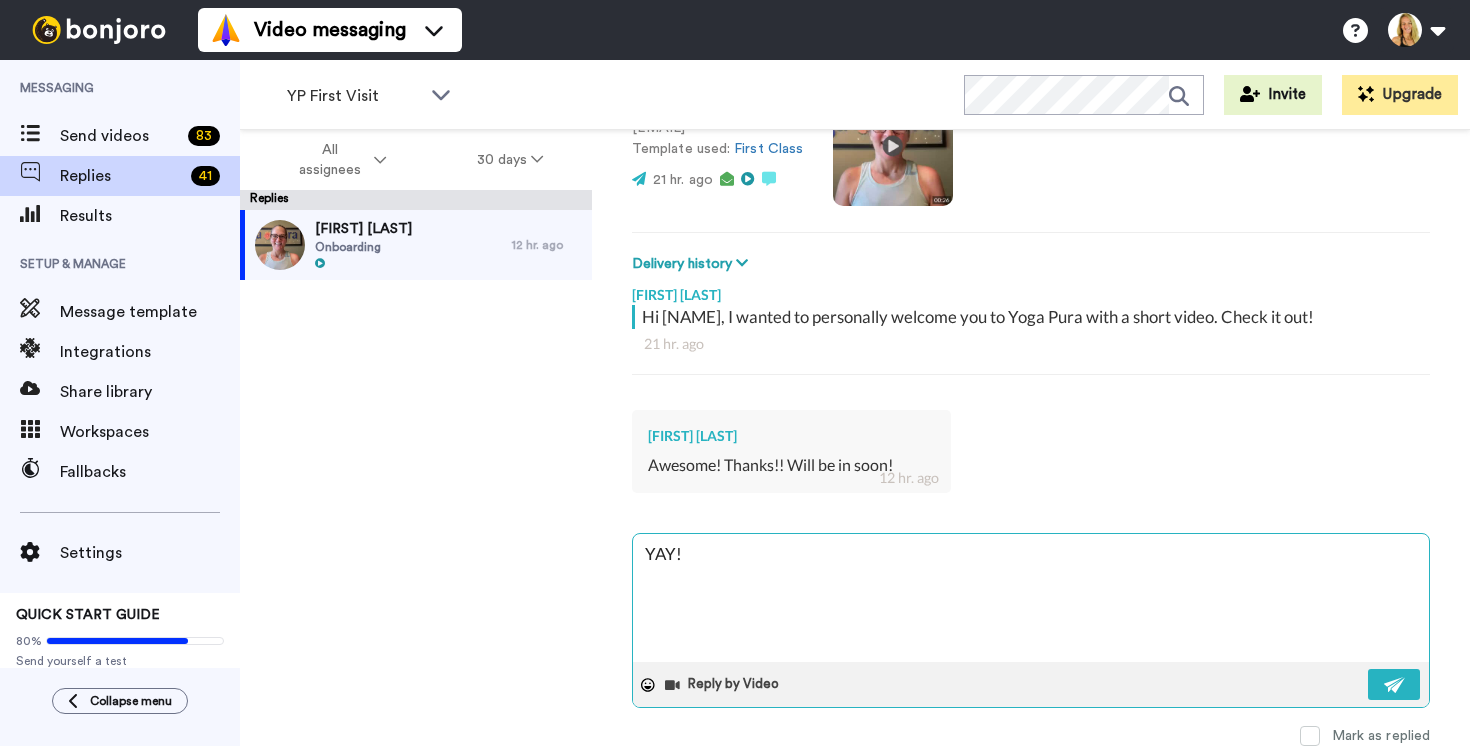 type on "x" 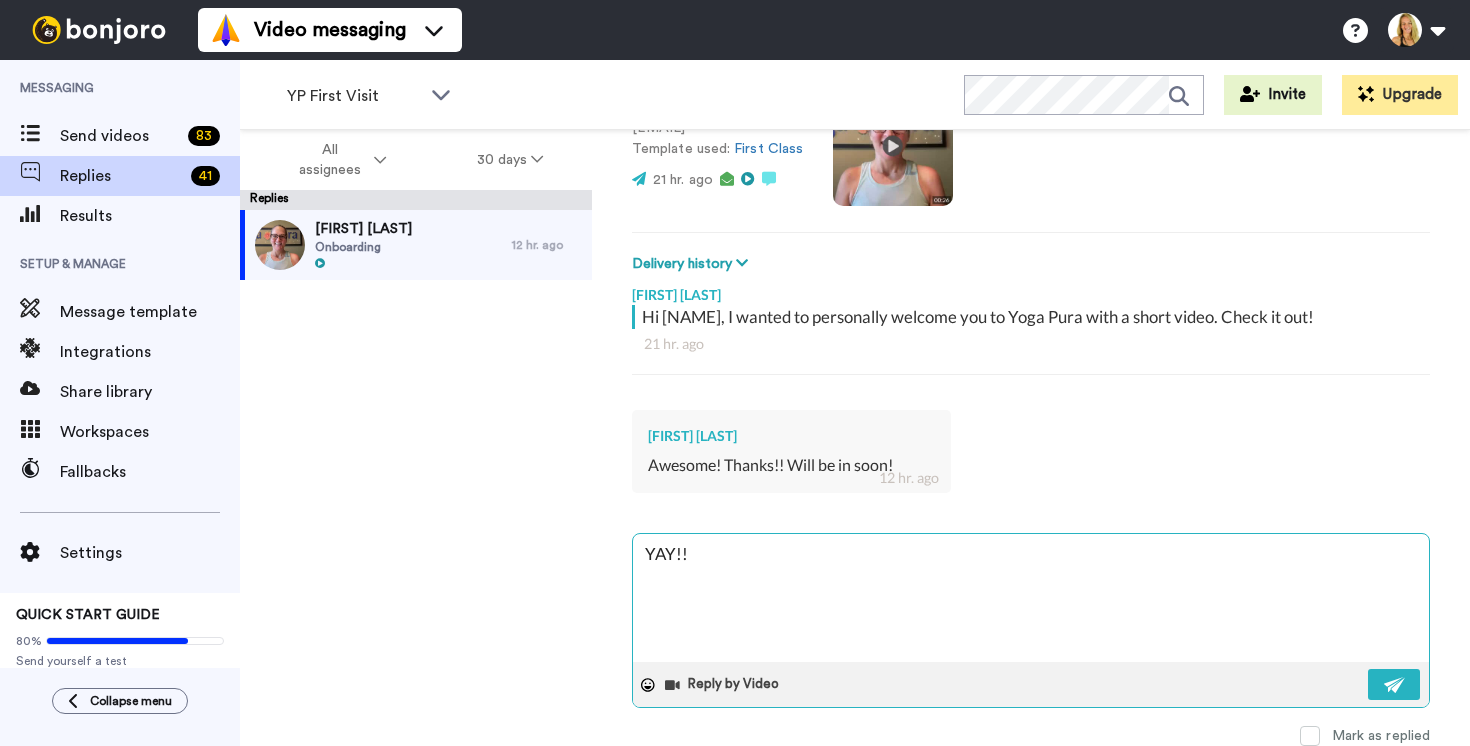 type on "x" 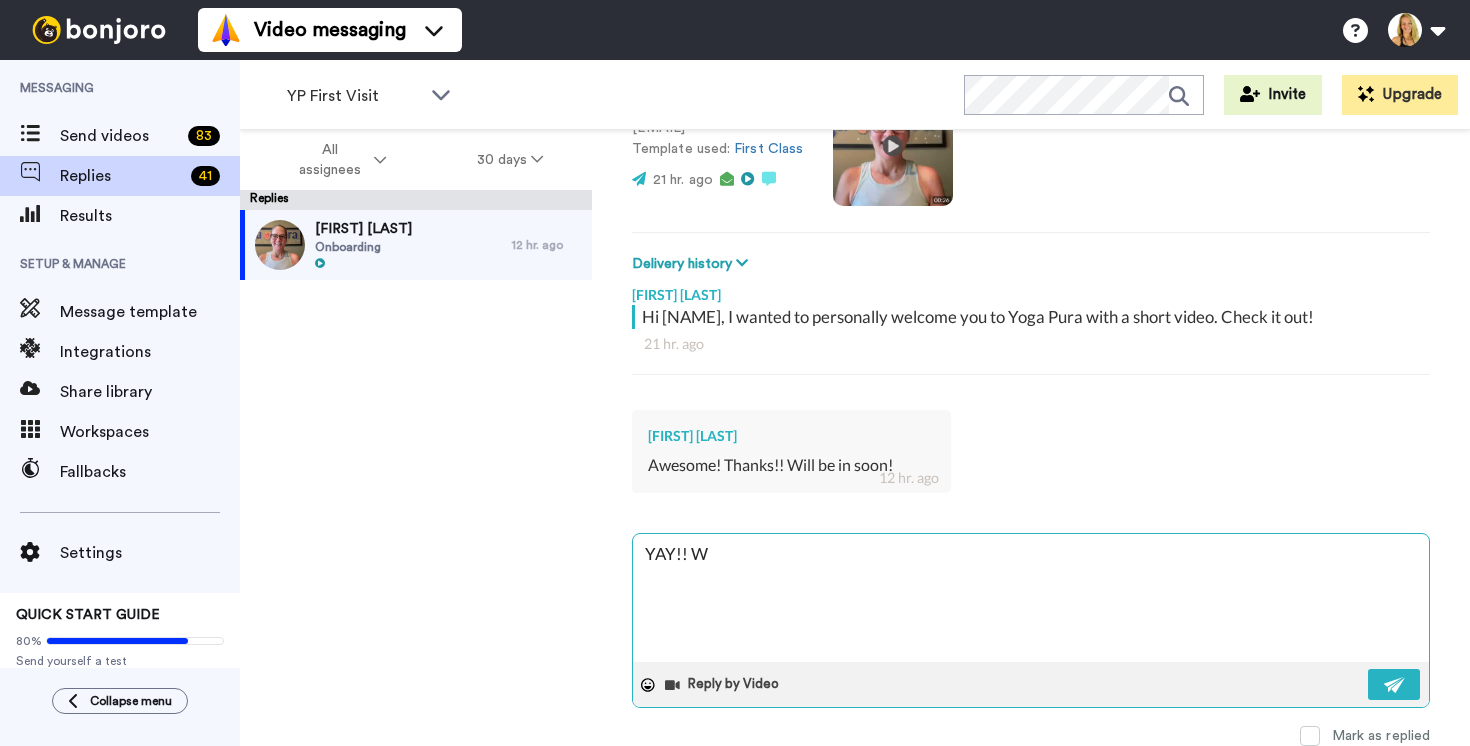 type on "x" 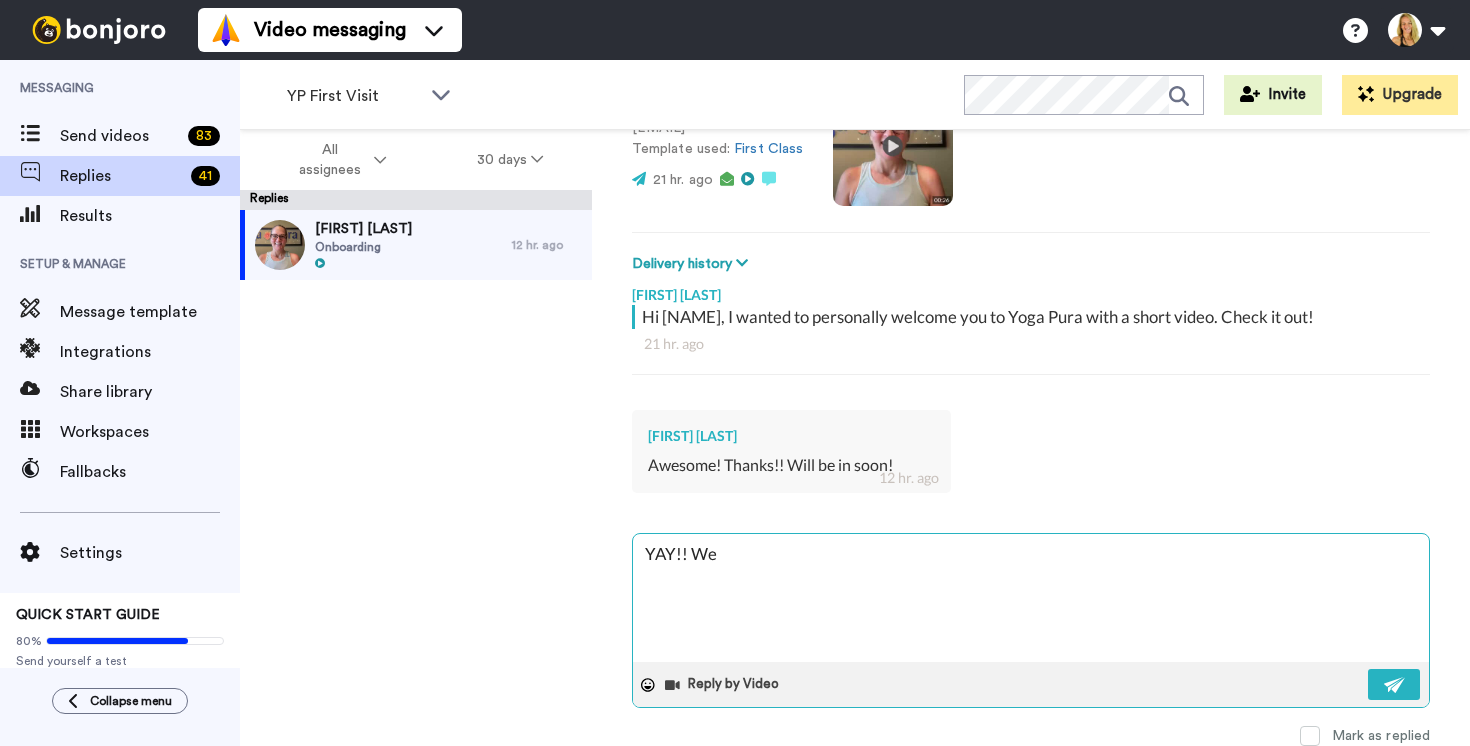 type on "x" 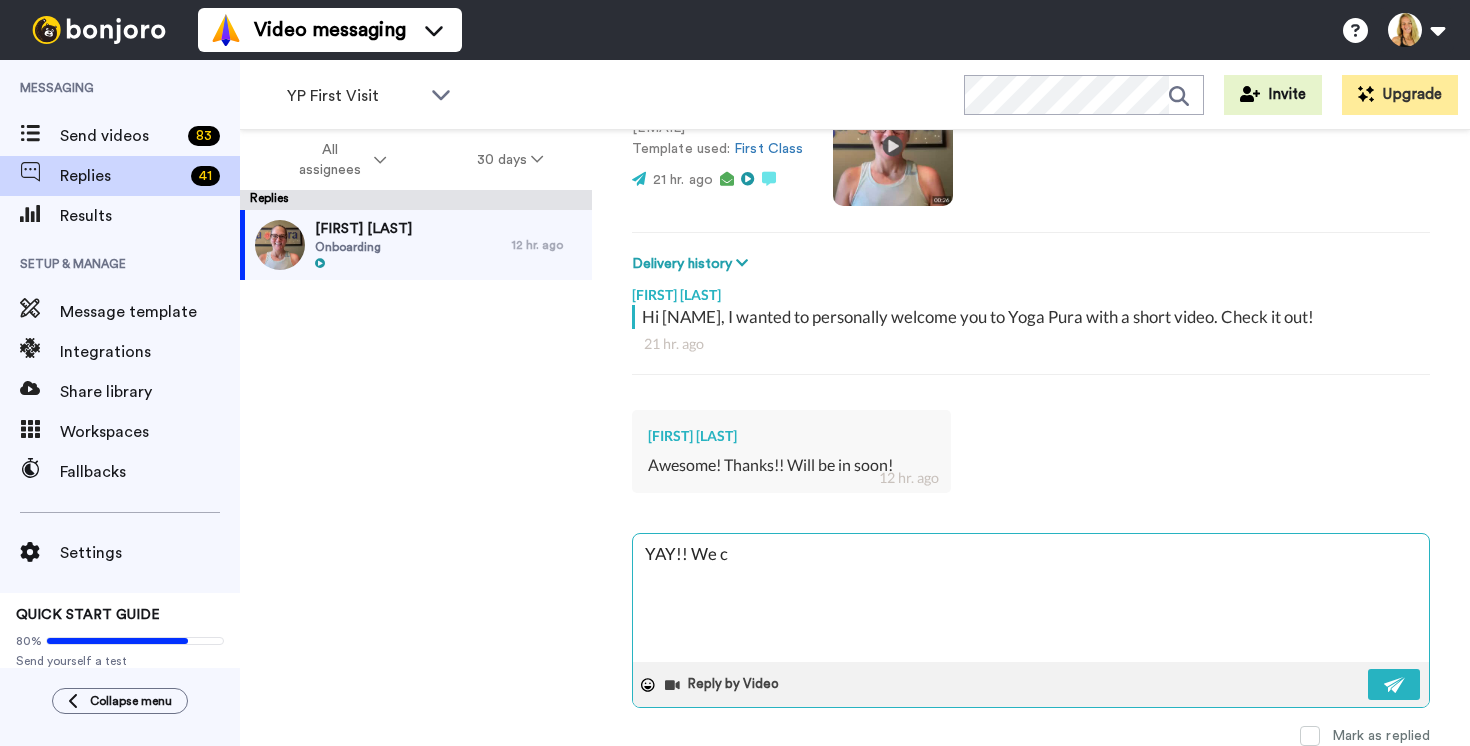 type on "x" 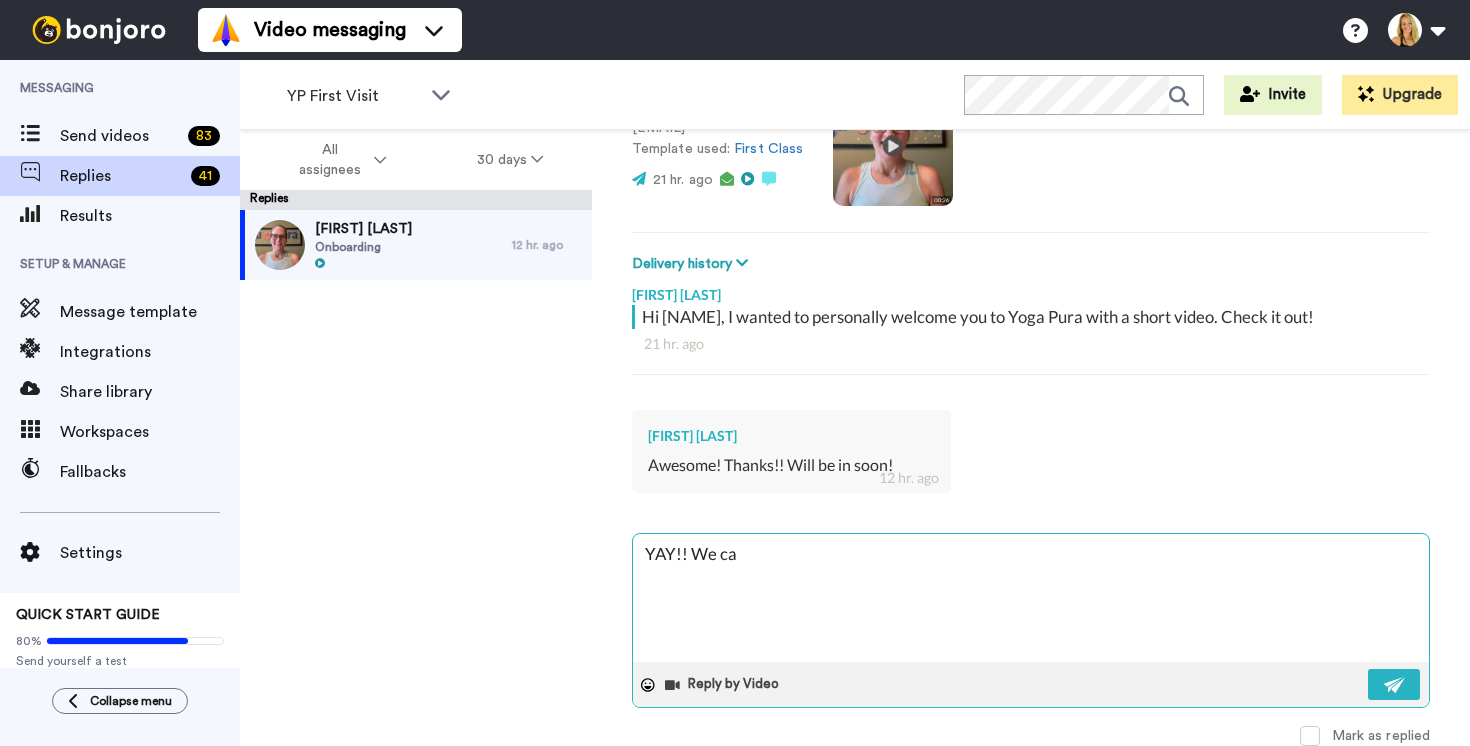 type on "x" 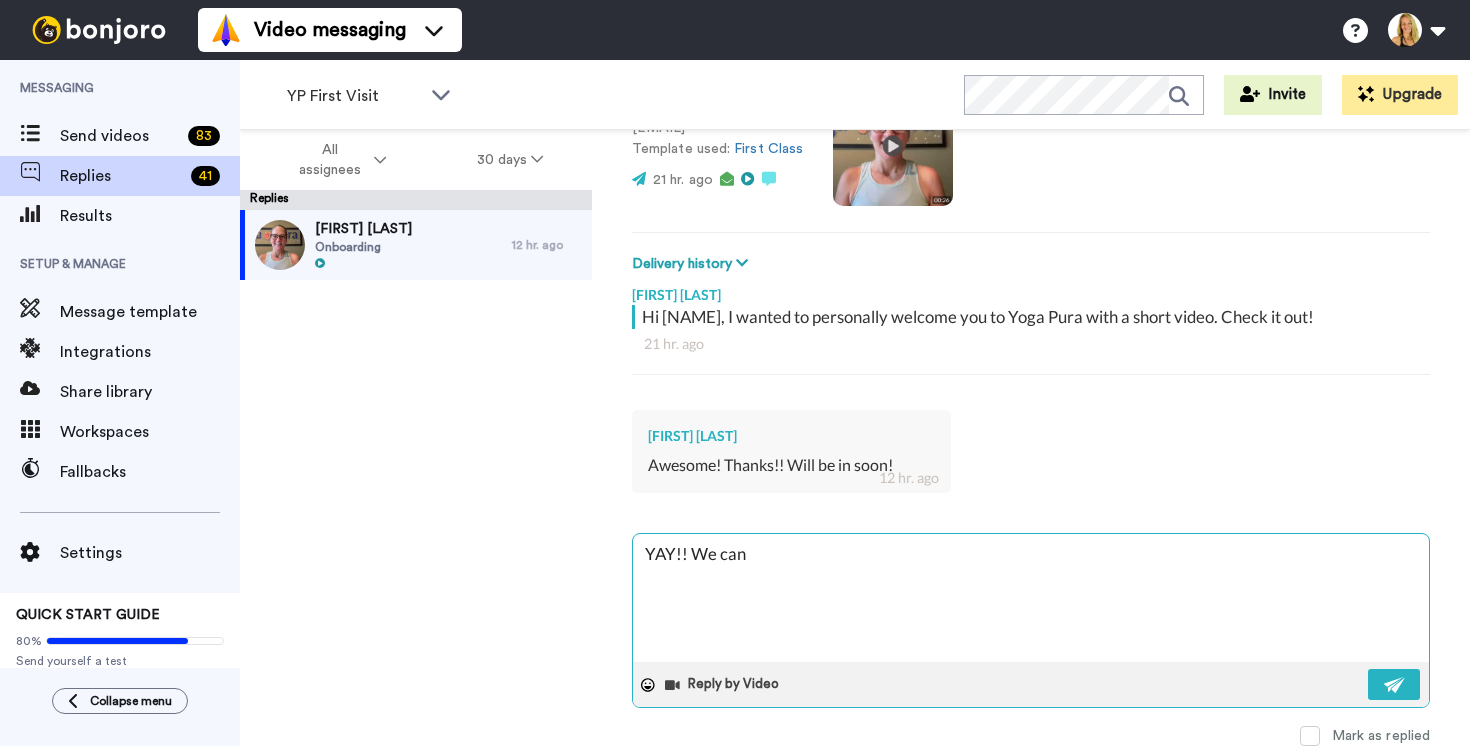 type on "x" 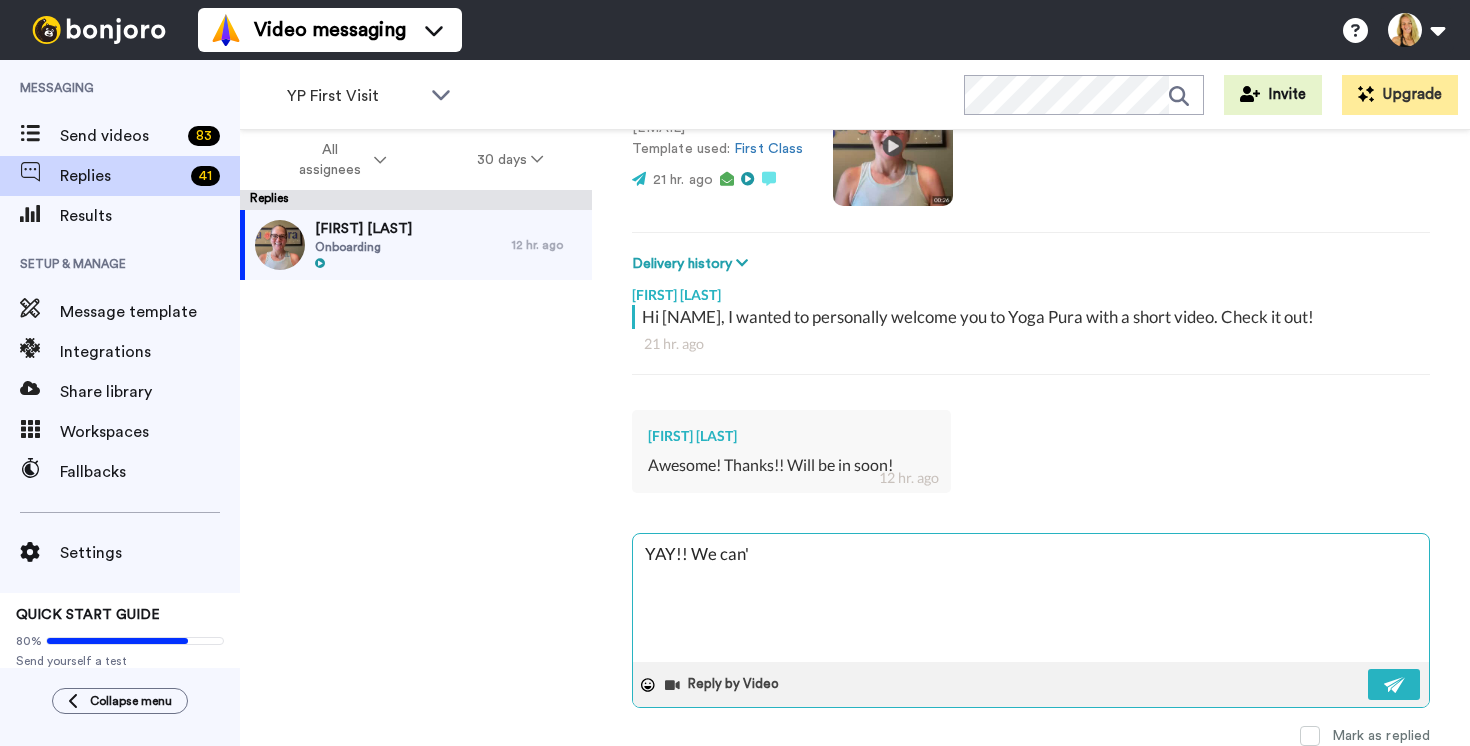type on "x" 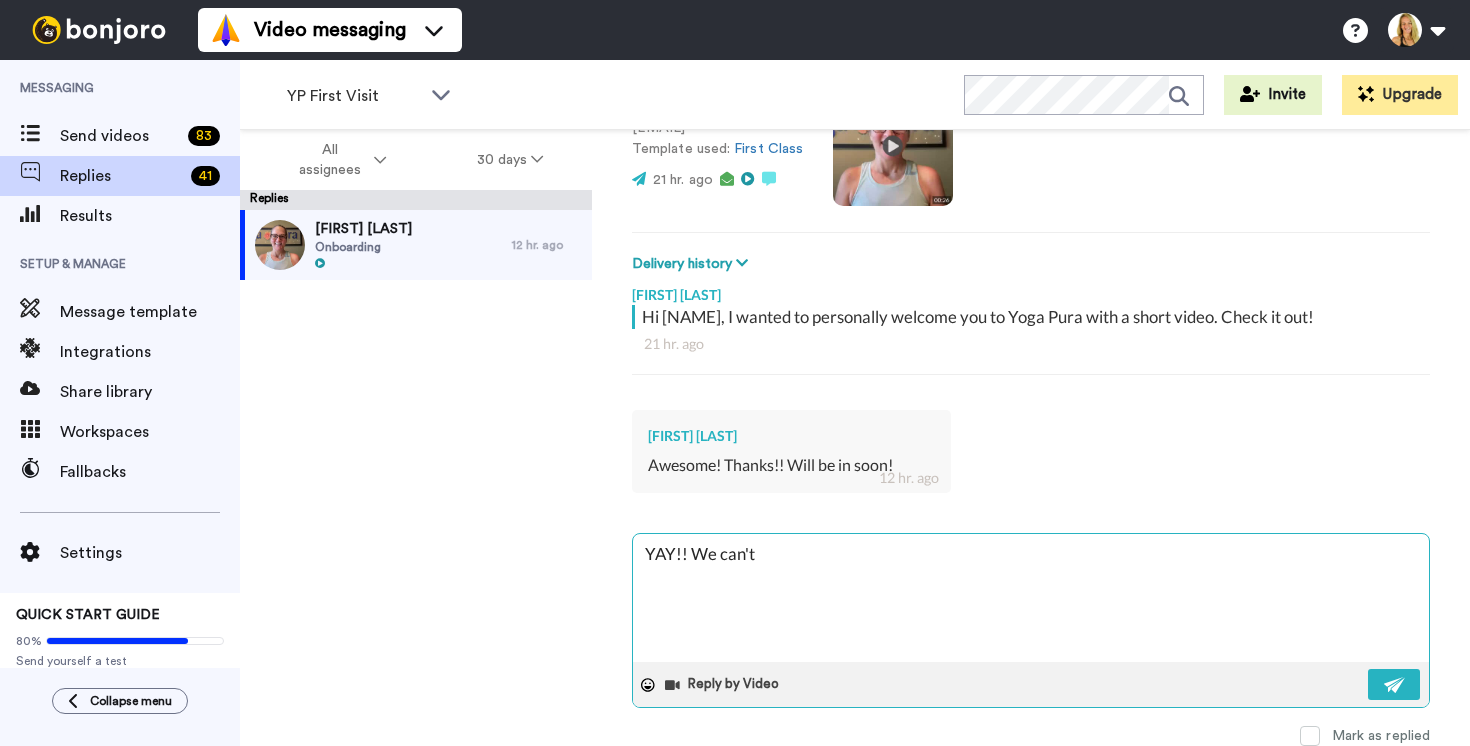 type on "x" 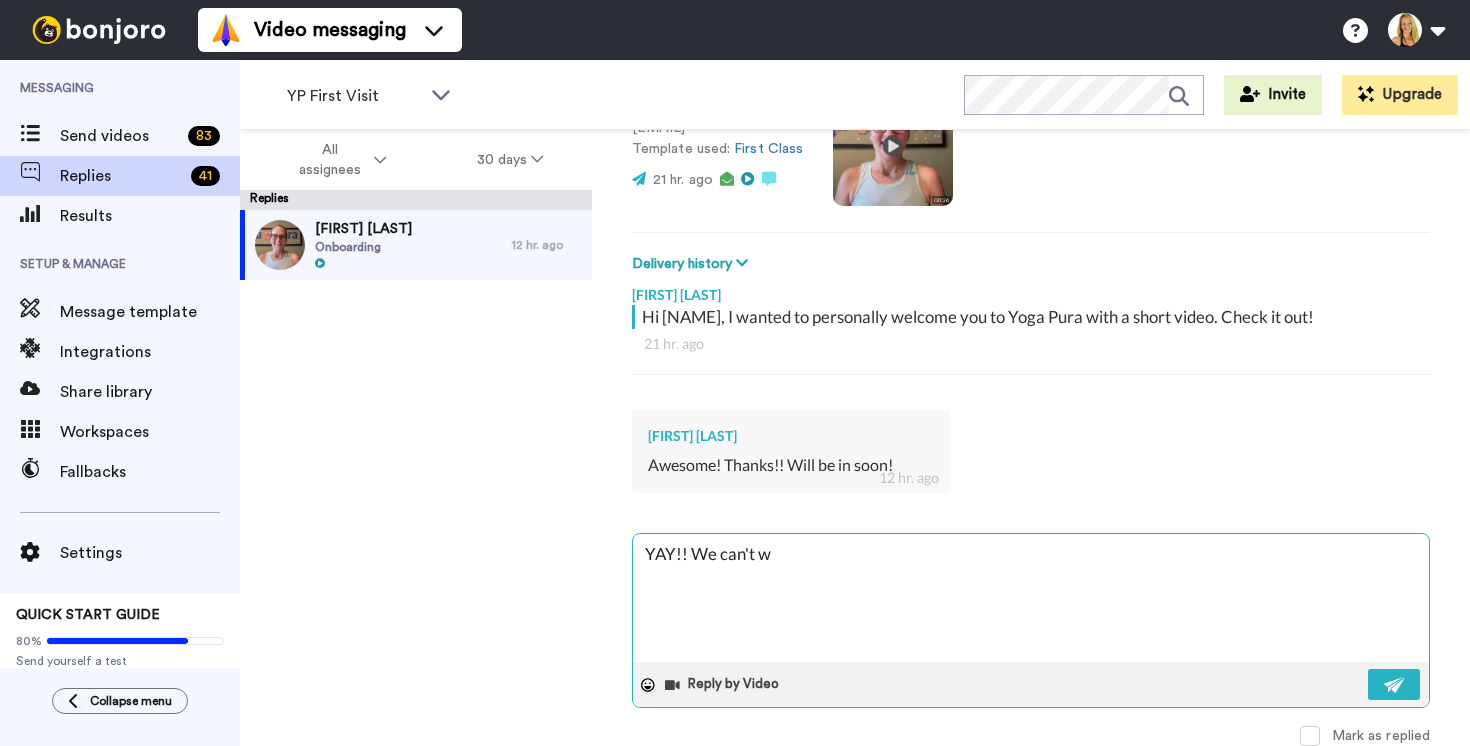 type on "x" 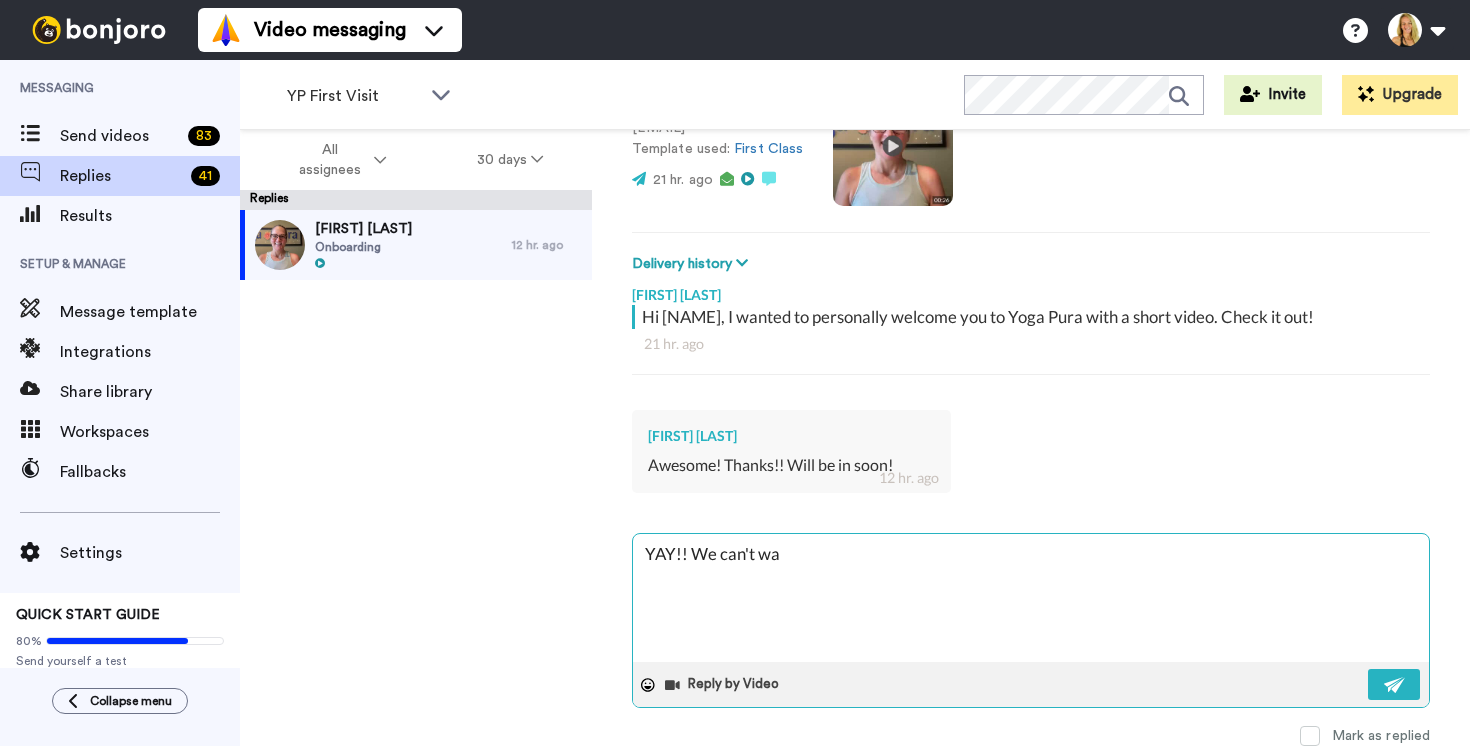 type on "x" 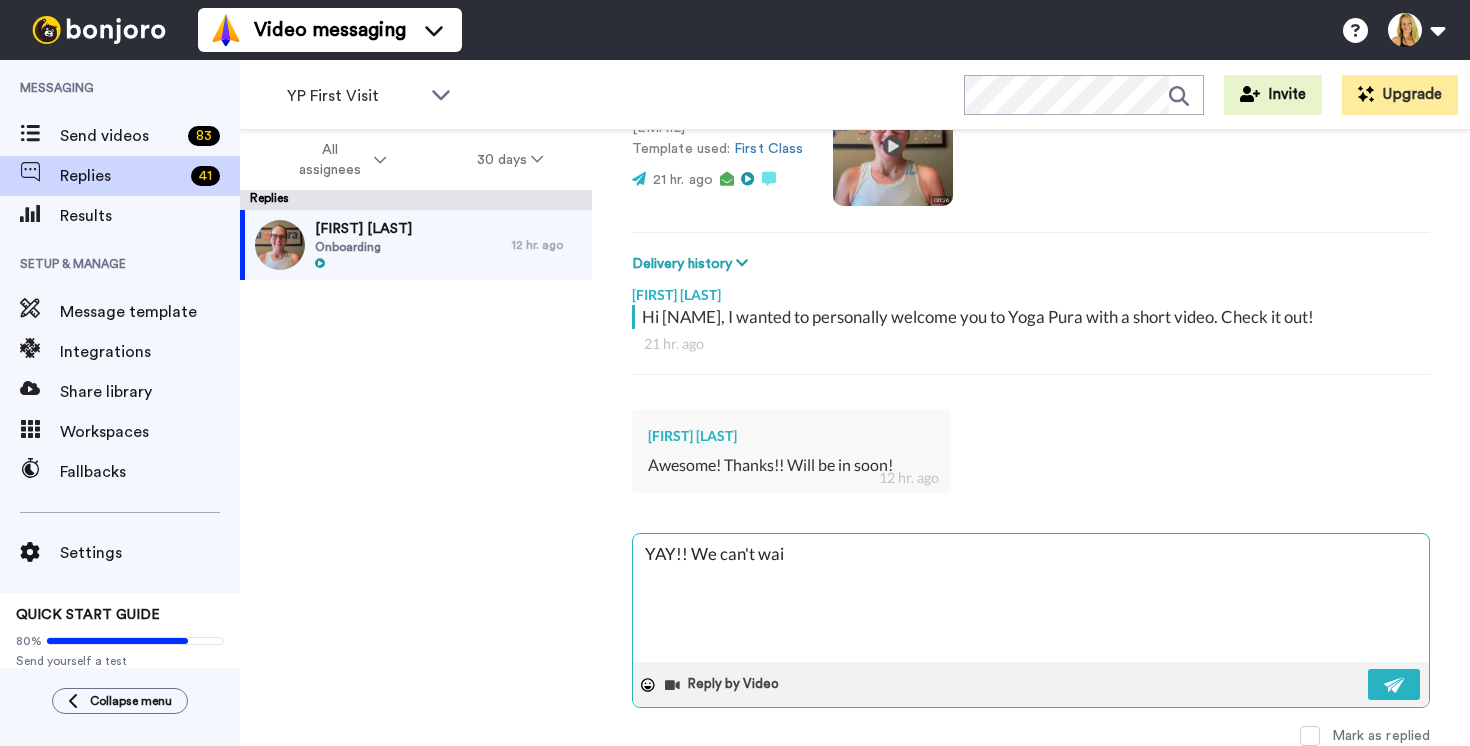 type on "x" 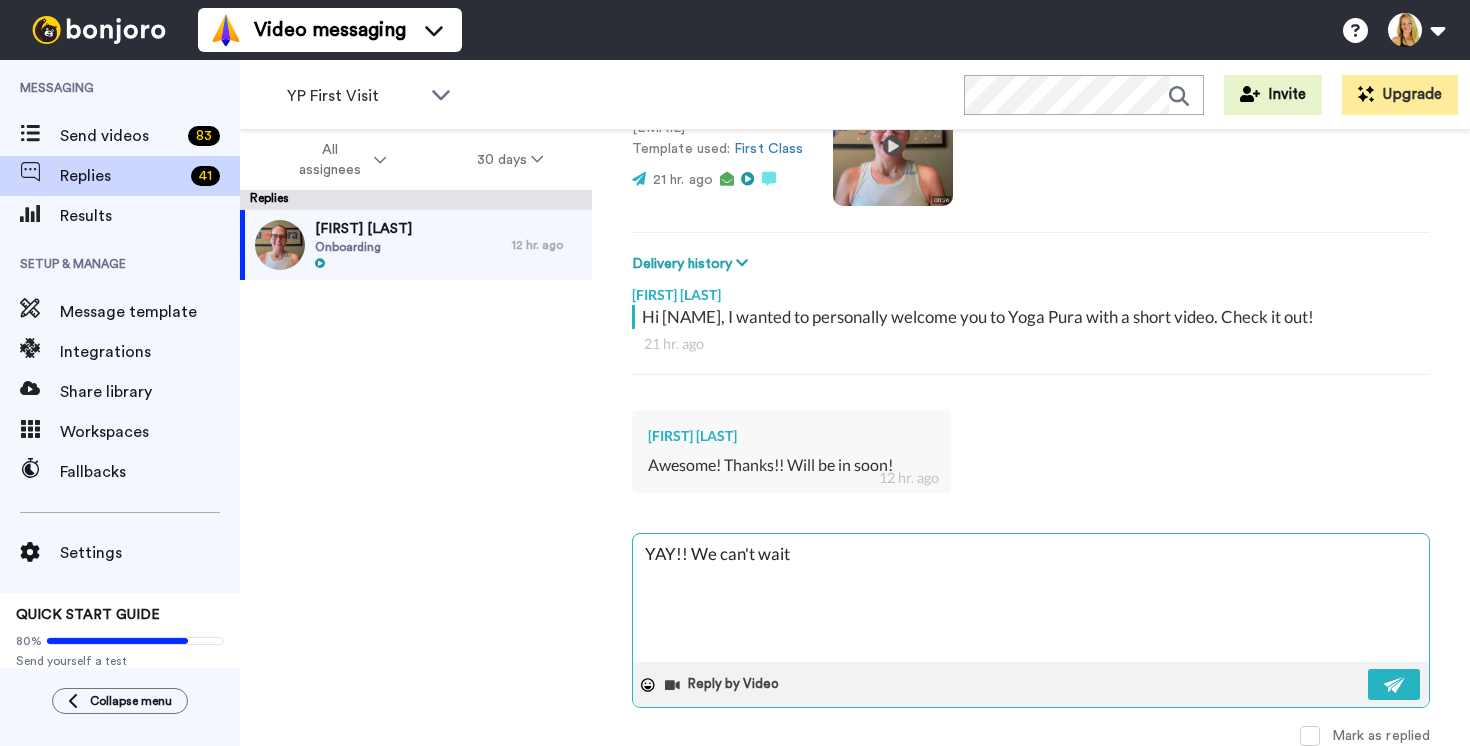 type on "x" 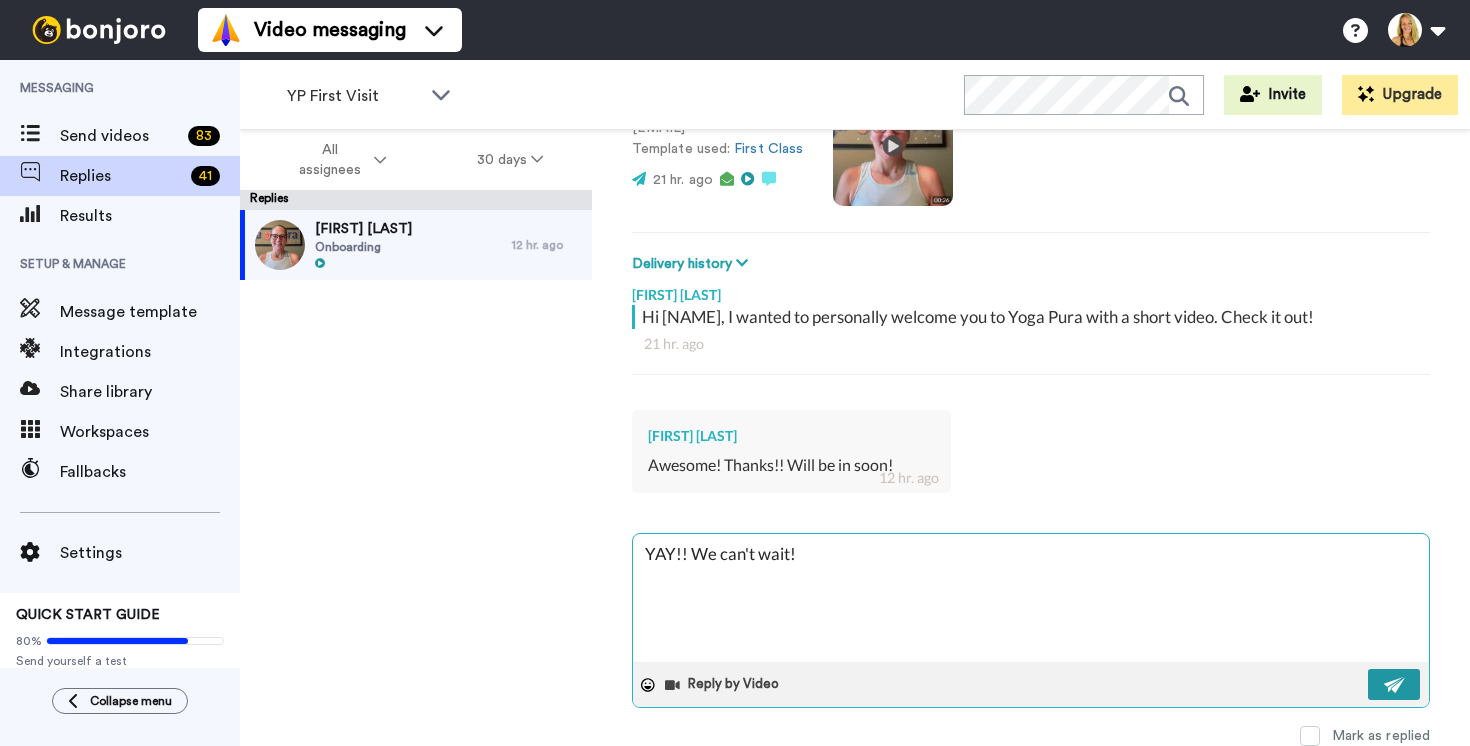 type on "YAY!! We can't wait!" 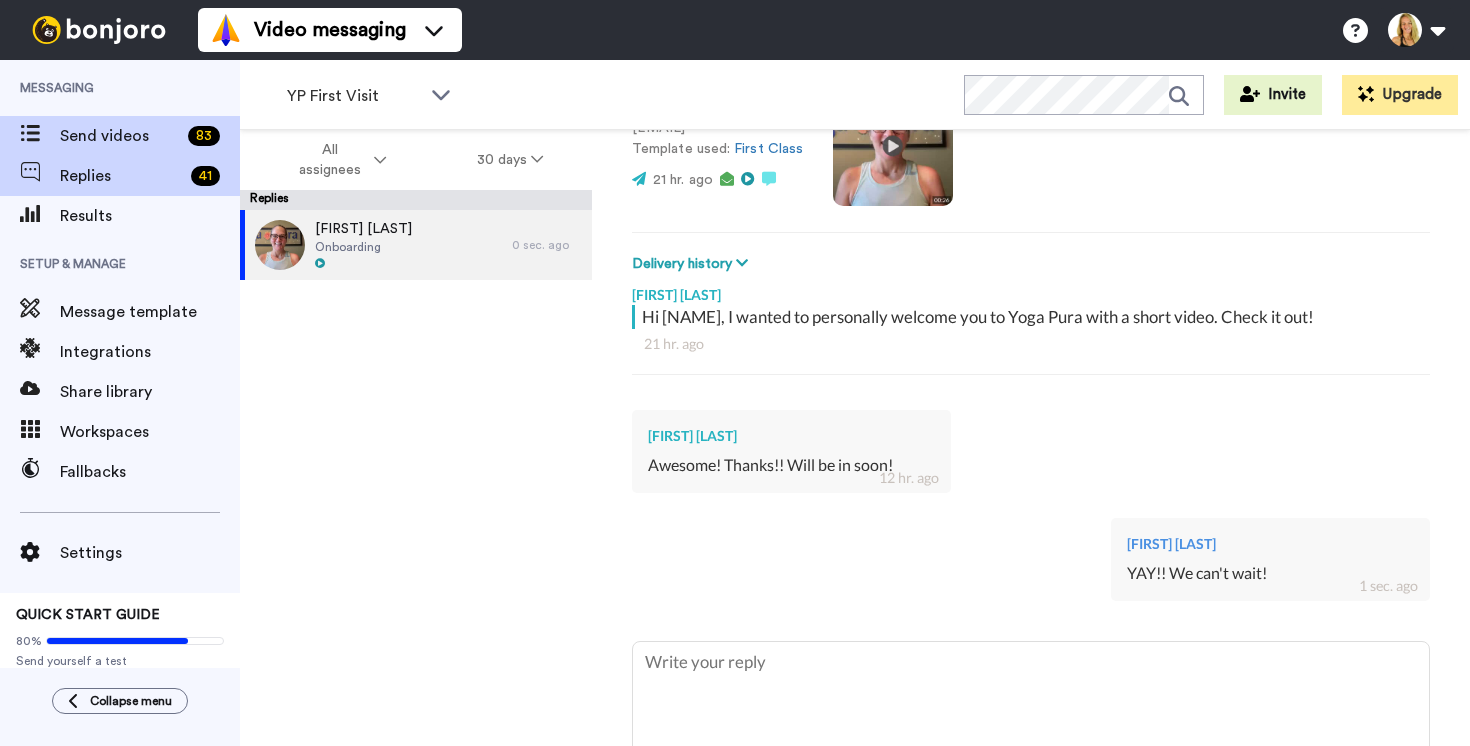 type on "x" 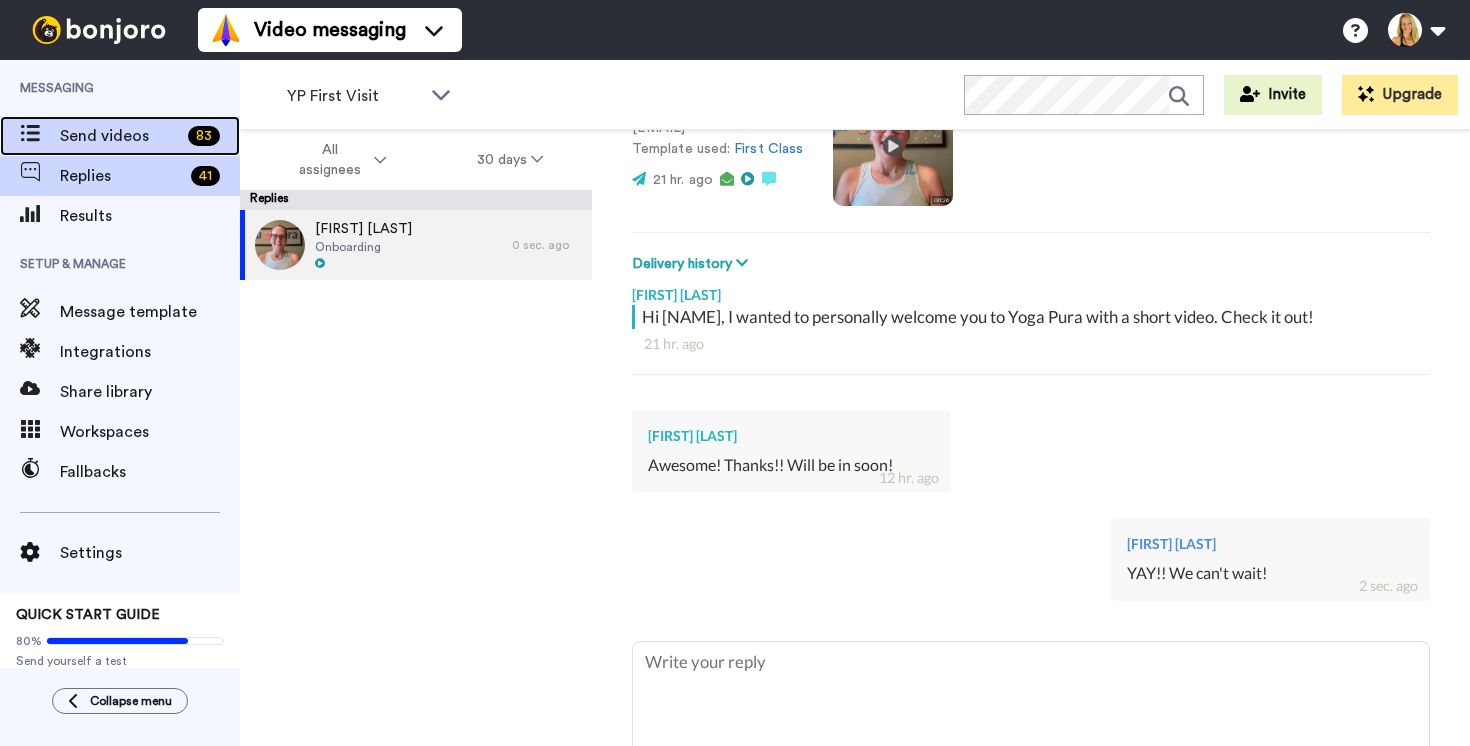 click on "Send videos" at bounding box center [120, 136] 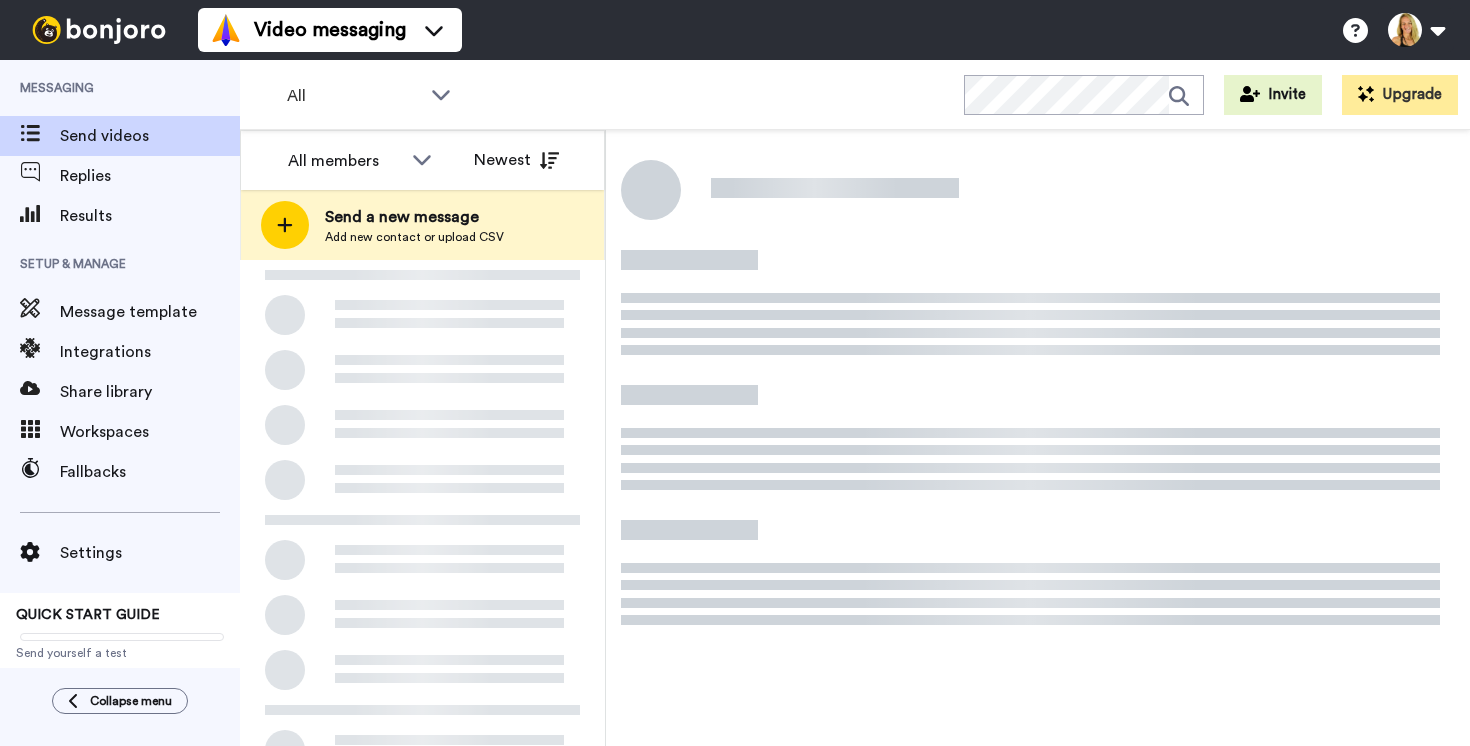 scroll, scrollTop: 0, scrollLeft: 0, axis: both 